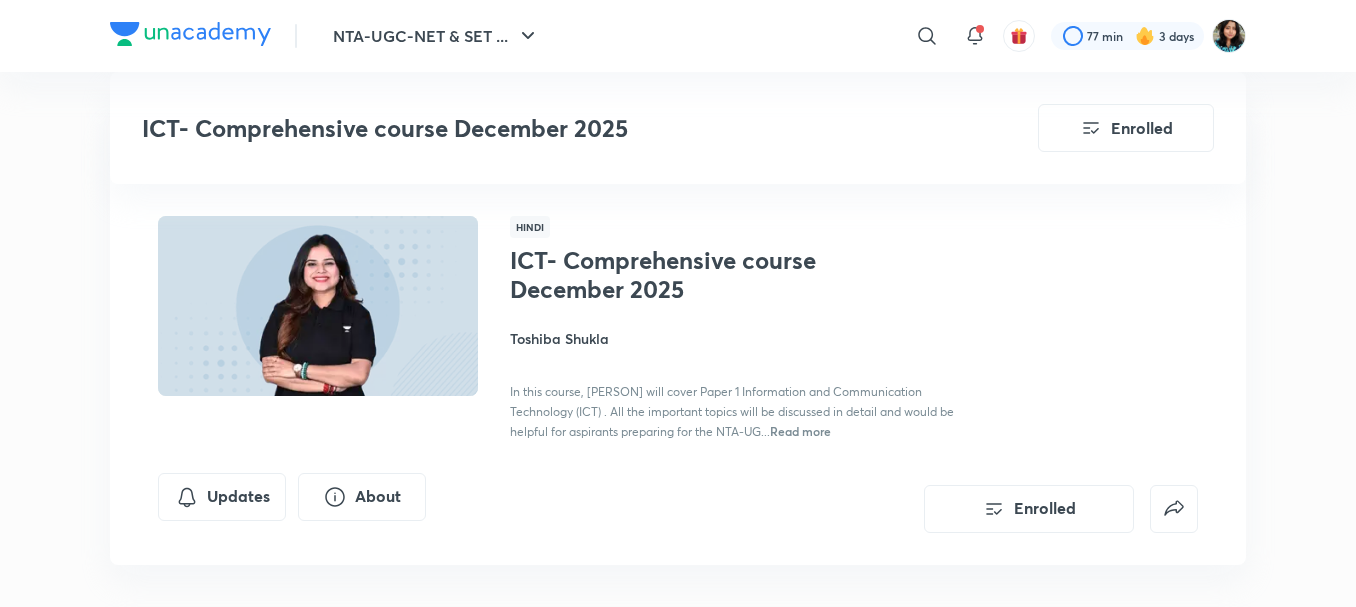 scroll, scrollTop: 1335, scrollLeft: 0, axis: vertical 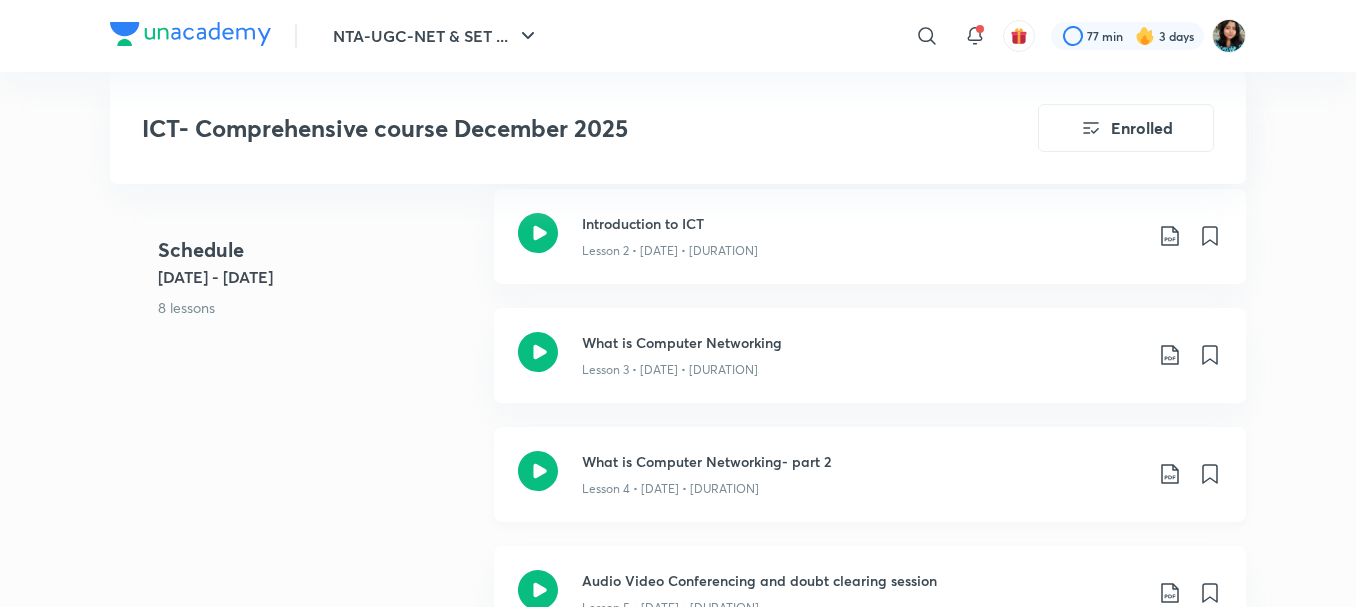 click 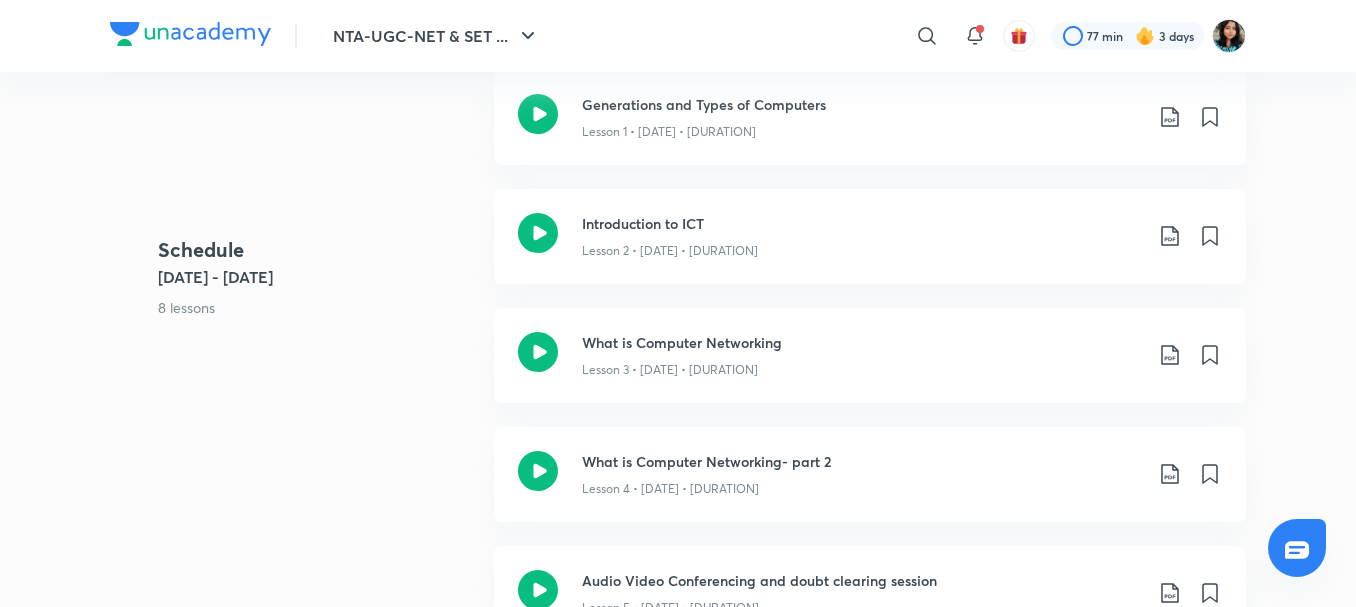 scroll, scrollTop: 0, scrollLeft: 0, axis: both 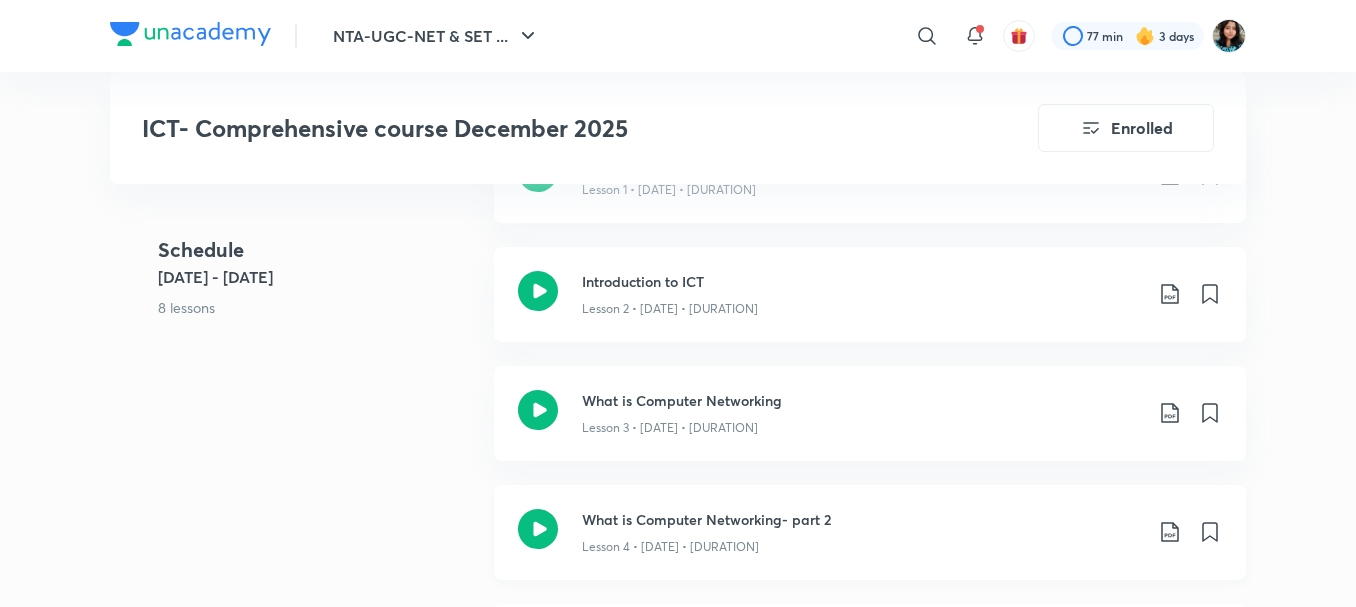 click 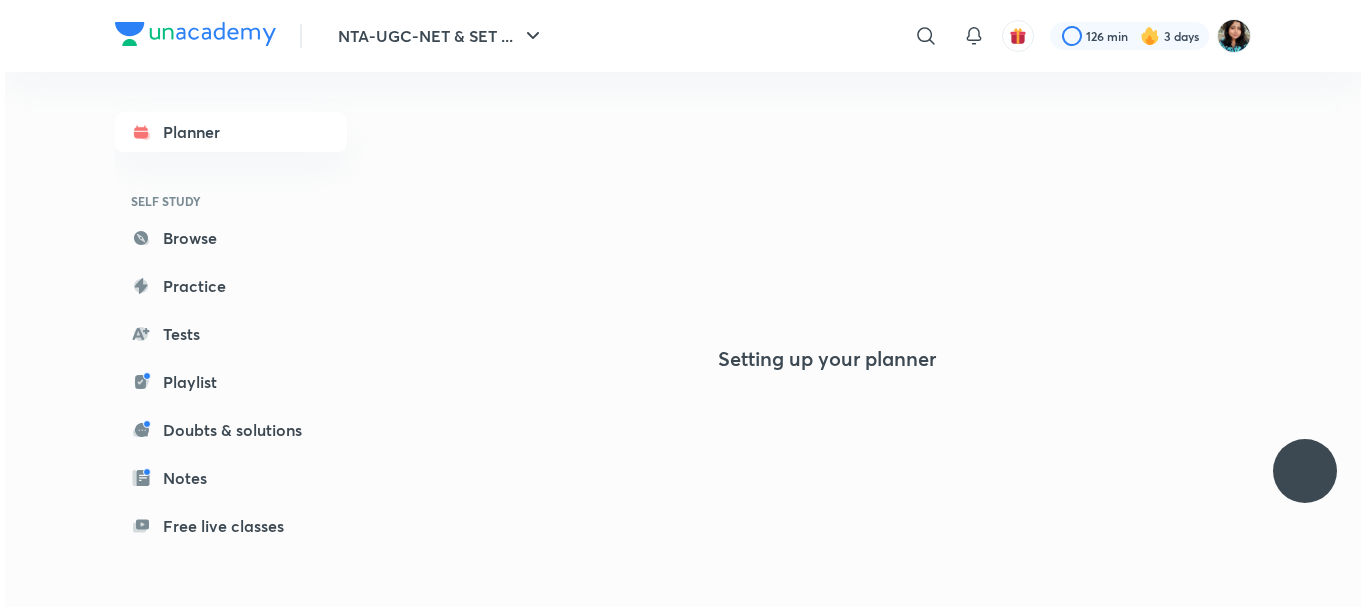 scroll, scrollTop: 0, scrollLeft: 0, axis: both 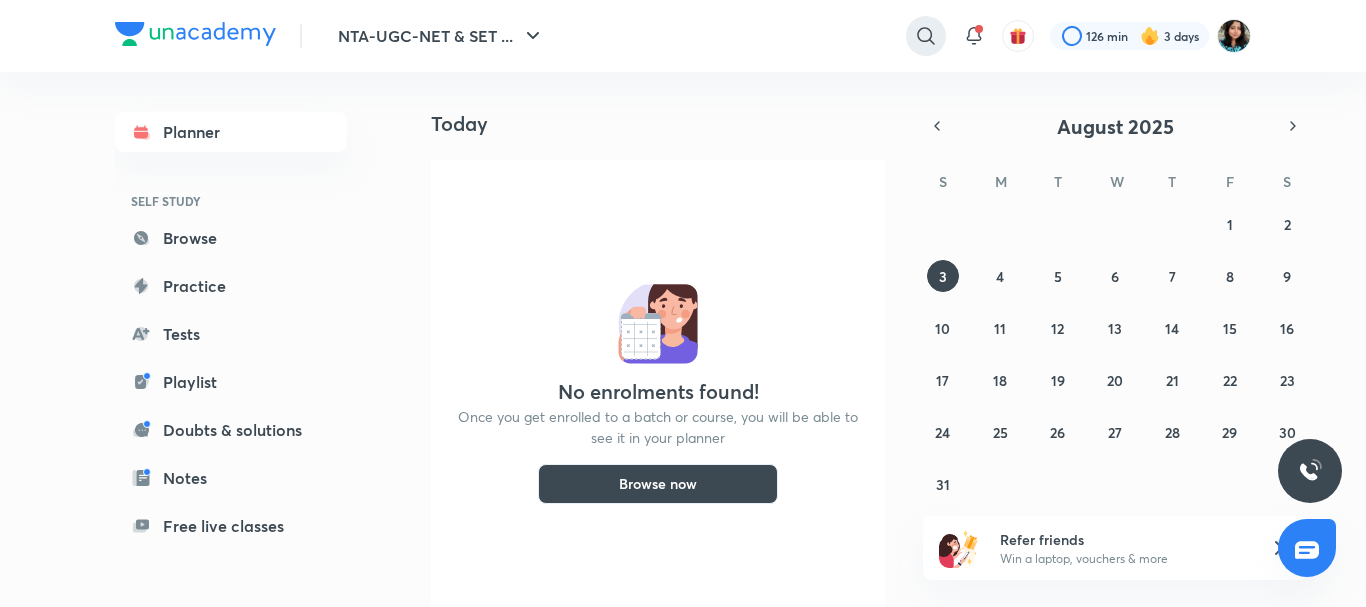 click 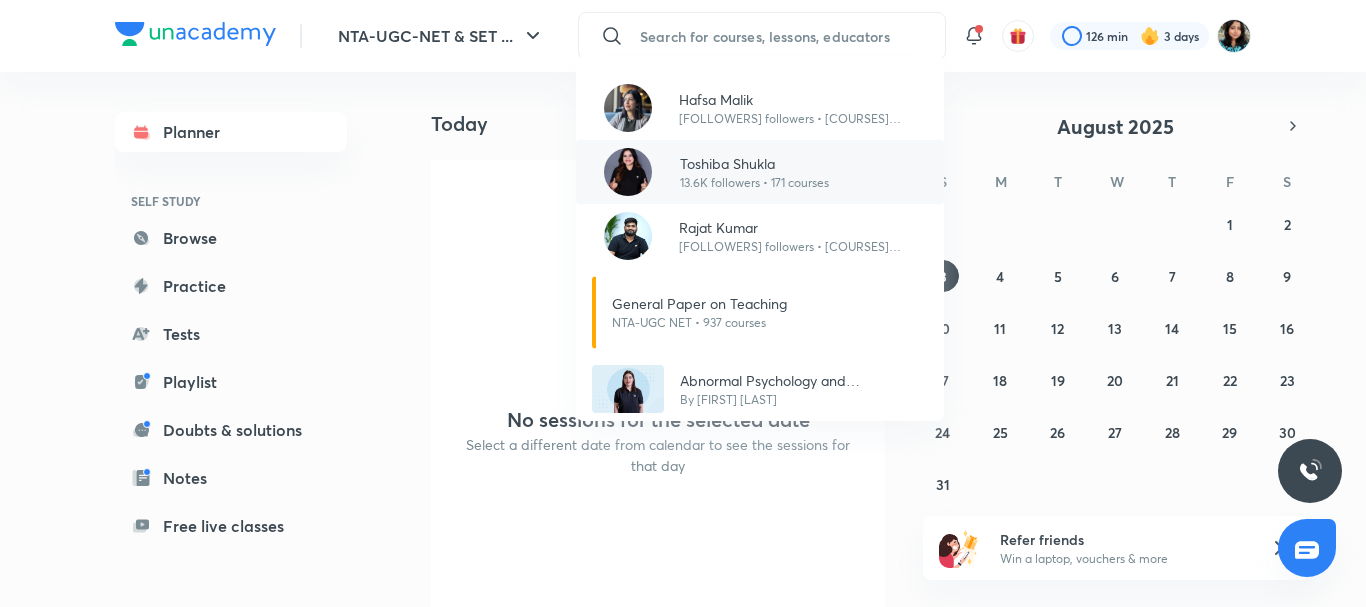 click on "Toshiba Shukla" at bounding box center [754, 163] 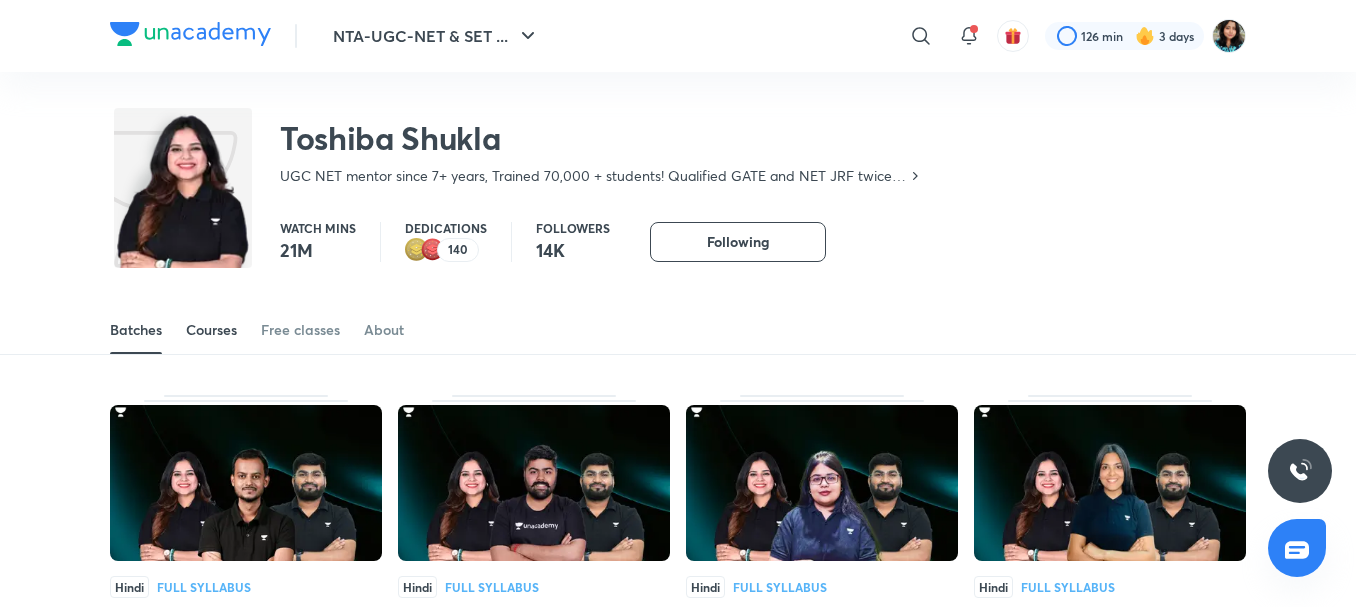 click on "Courses" at bounding box center [211, 330] 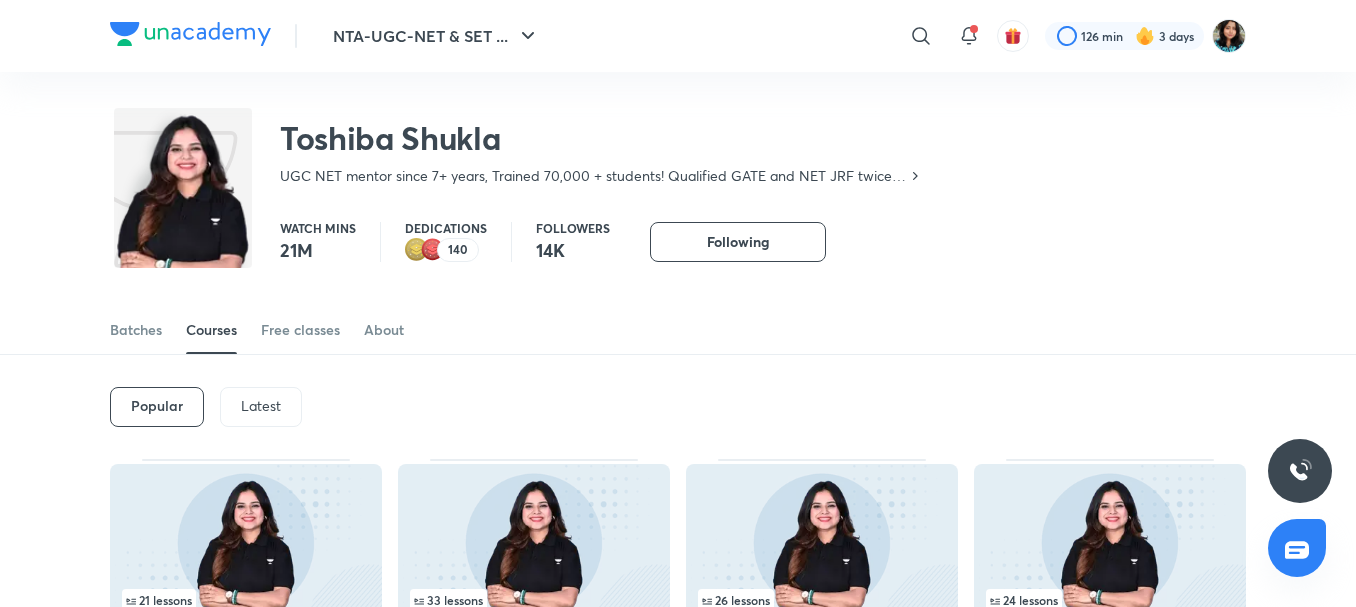 click on "Latest" at bounding box center [261, 406] 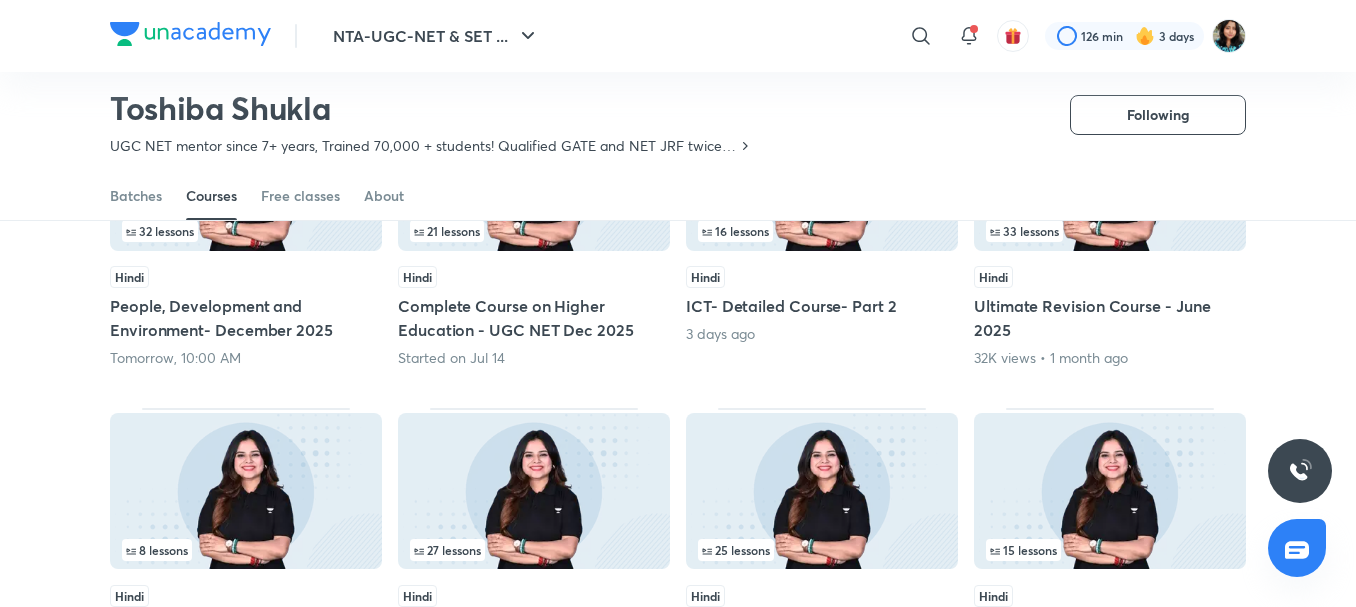 scroll, scrollTop: 314, scrollLeft: 0, axis: vertical 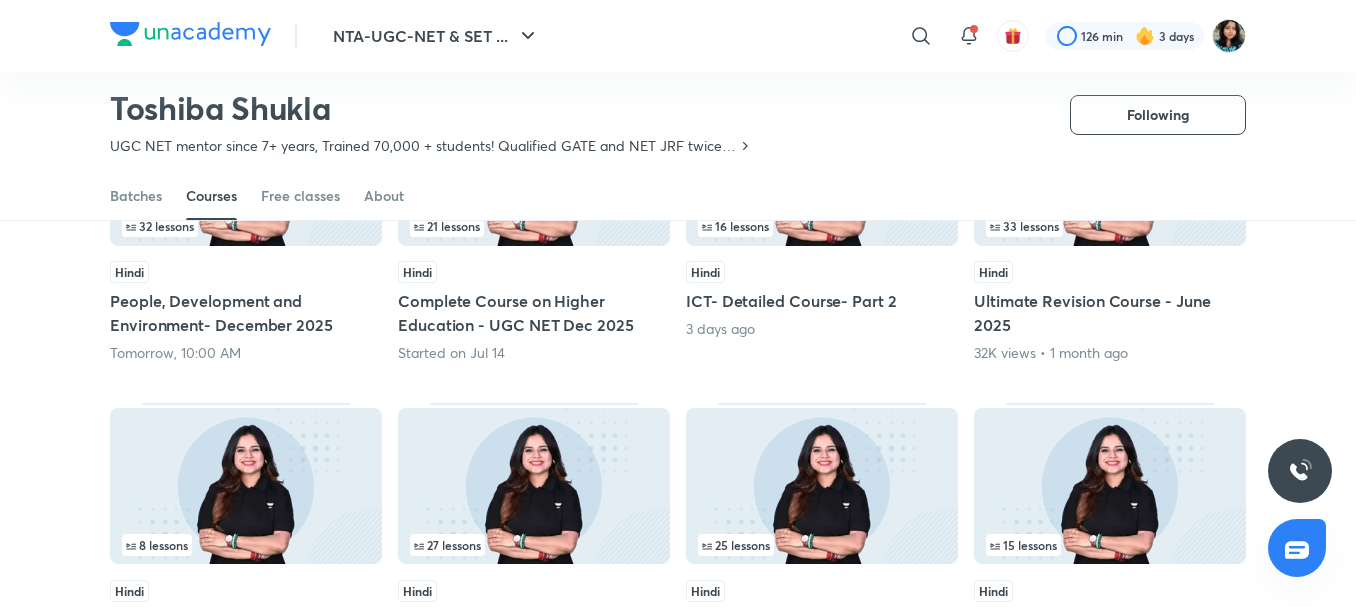 click at bounding box center [246, 486] 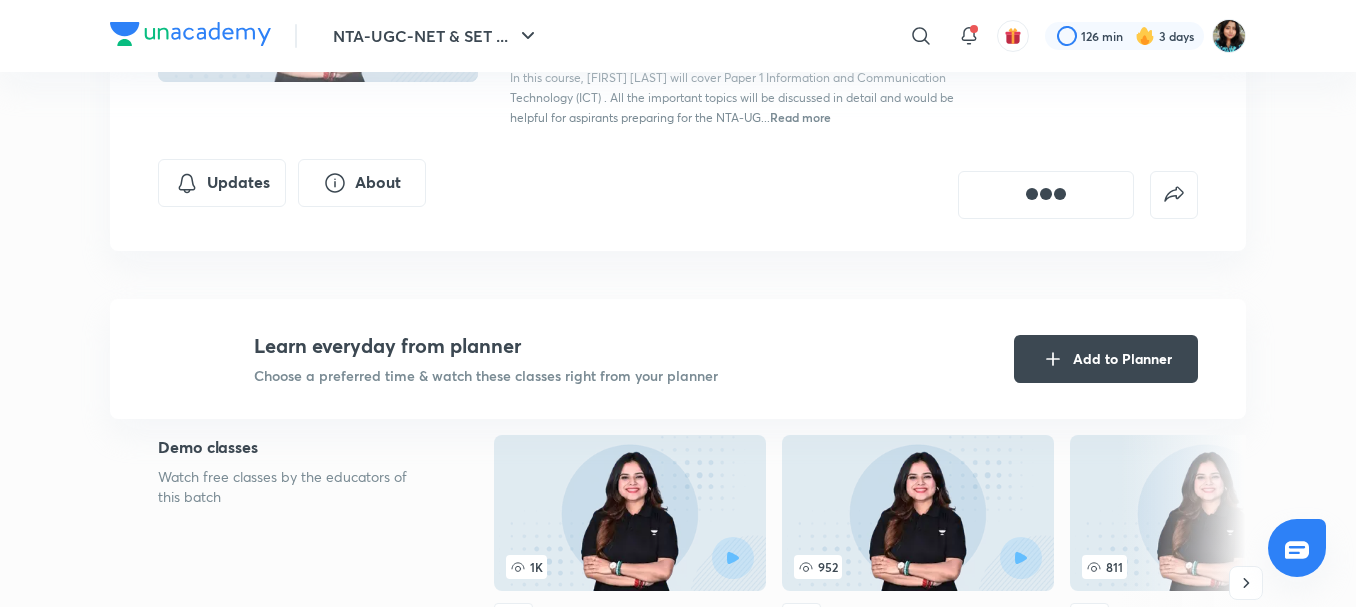scroll, scrollTop: 0, scrollLeft: 0, axis: both 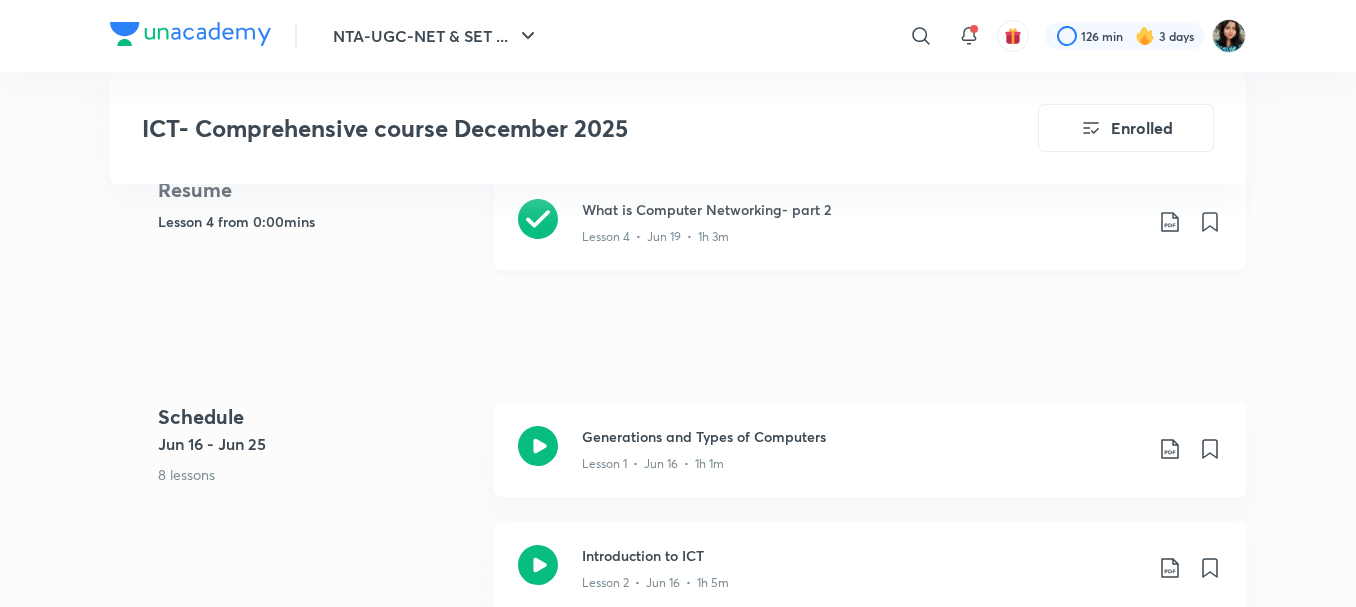 click on "What is Computer Networking- part 2 Lesson 4  •  Jun 19  •  1h 3m" at bounding box center [870, 222] 